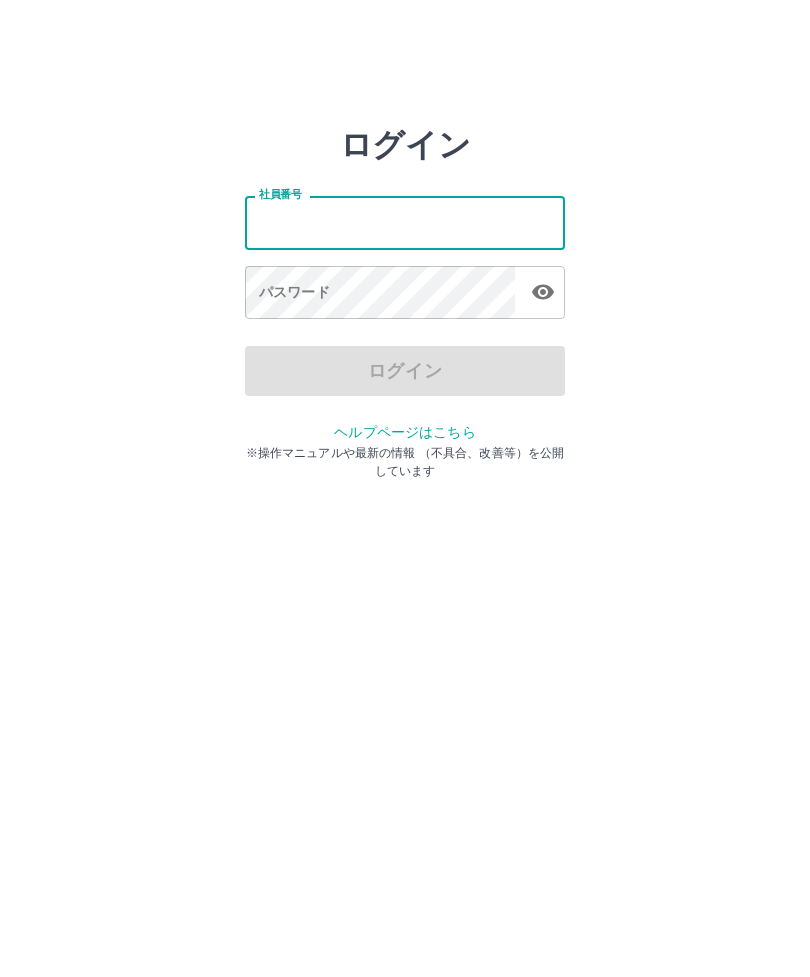 scroll, scrollTop: 0, scrollLeft: 0, axis: both 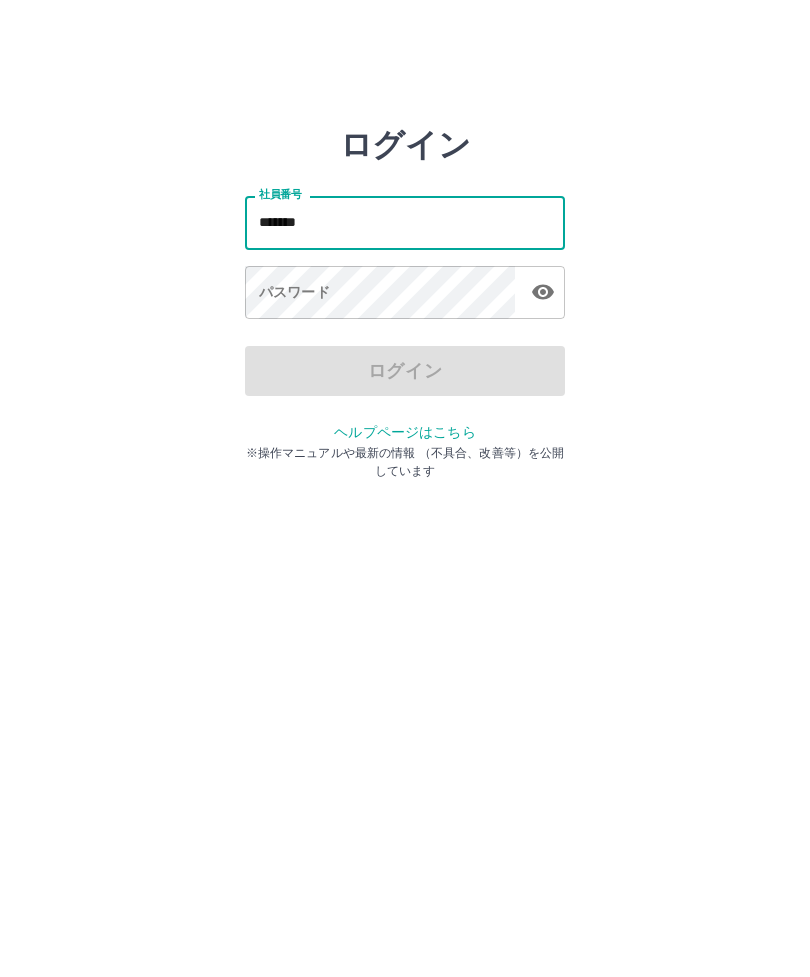 type on "*******" 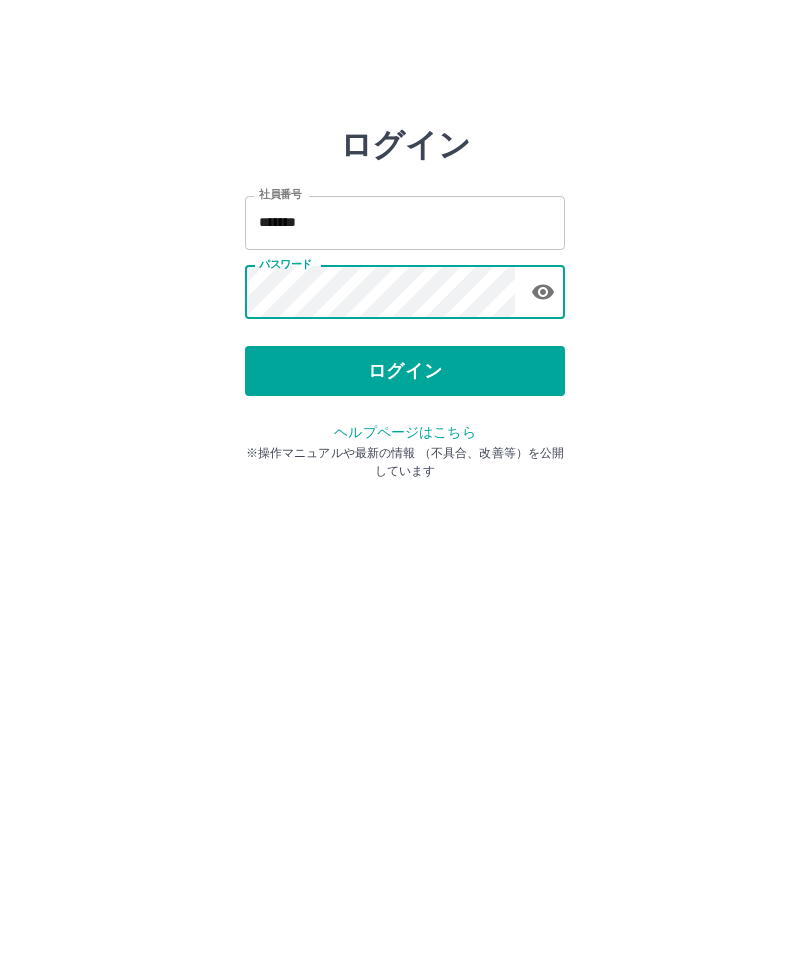 click on "ログイン" at bounding box center [405, 371] 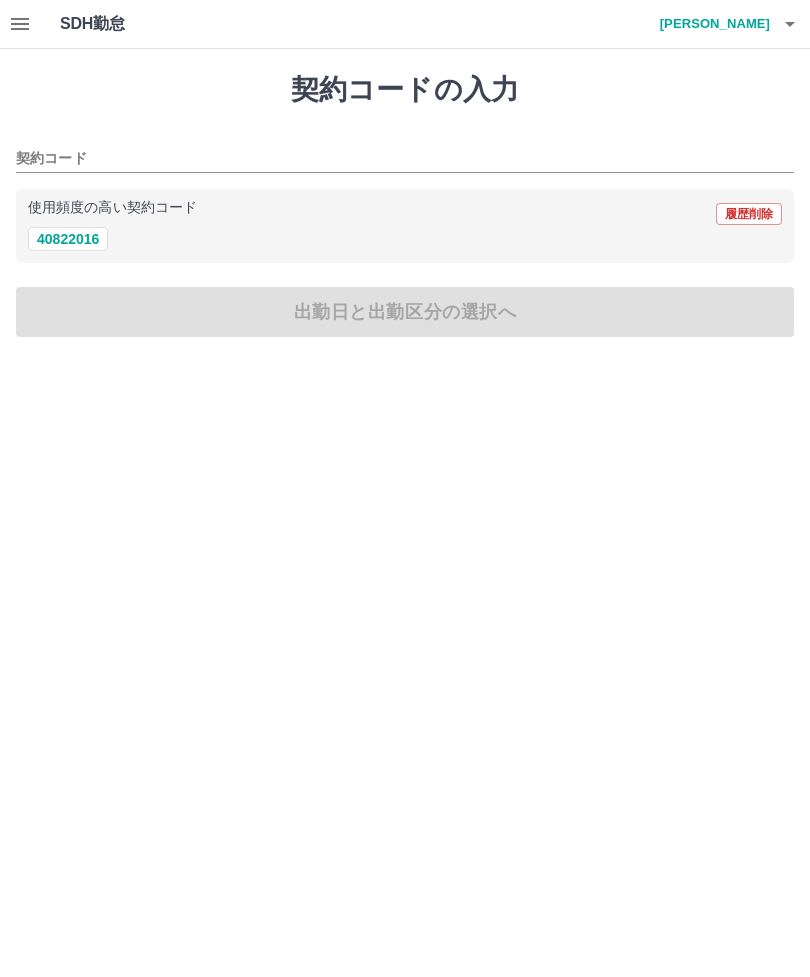 scroll, scrollTop: 0, scrollLeft: 0, axis: both 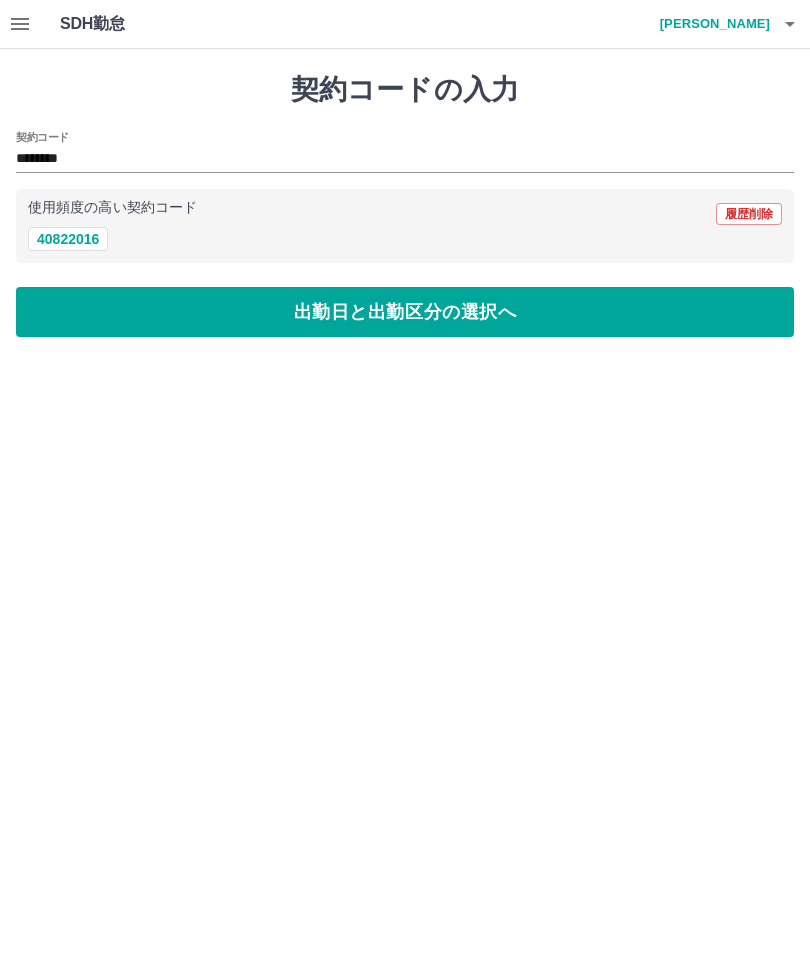 click on "出勤日と出勤区分の選択へ" at bounding box center [405, 312] 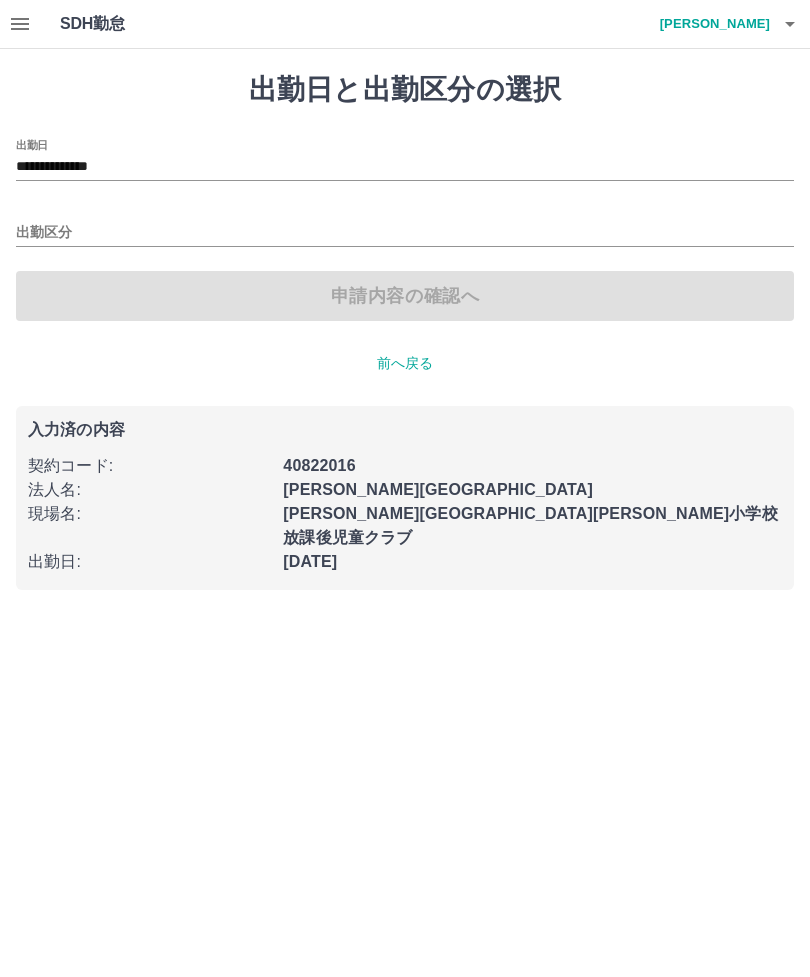 click on "出勤区分" at bounding box center [405, 233] 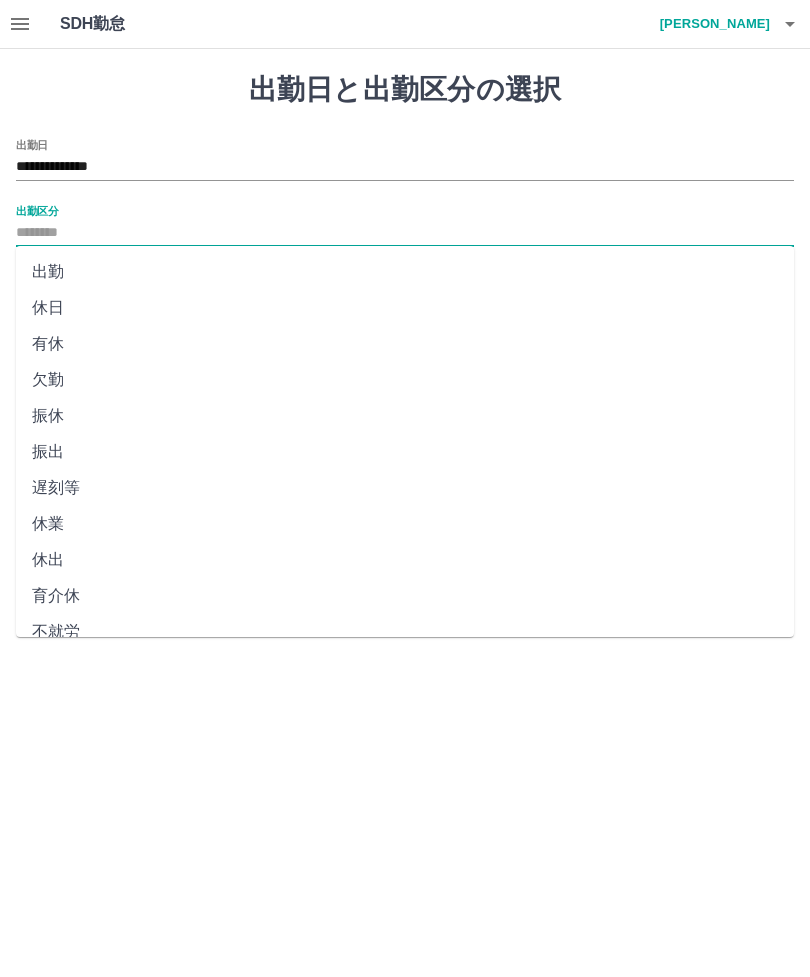 click on "出勤" at bounding box center (405, 272) 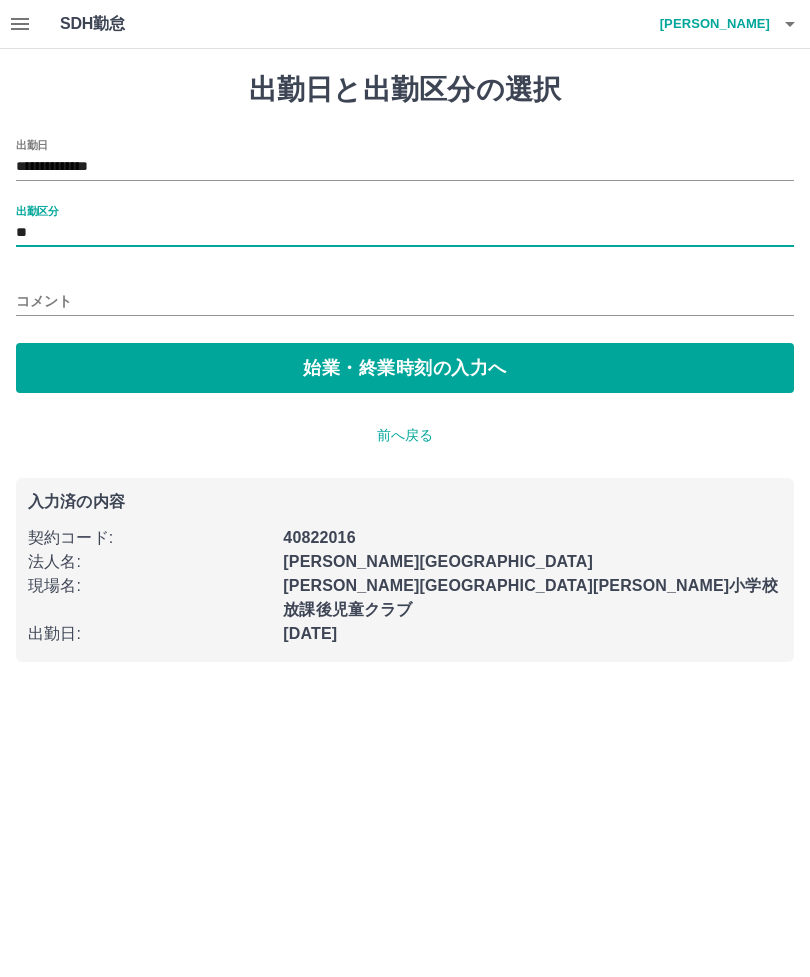 click on "始業・終業時刻の入力へ" at bounding box center [405, 368] 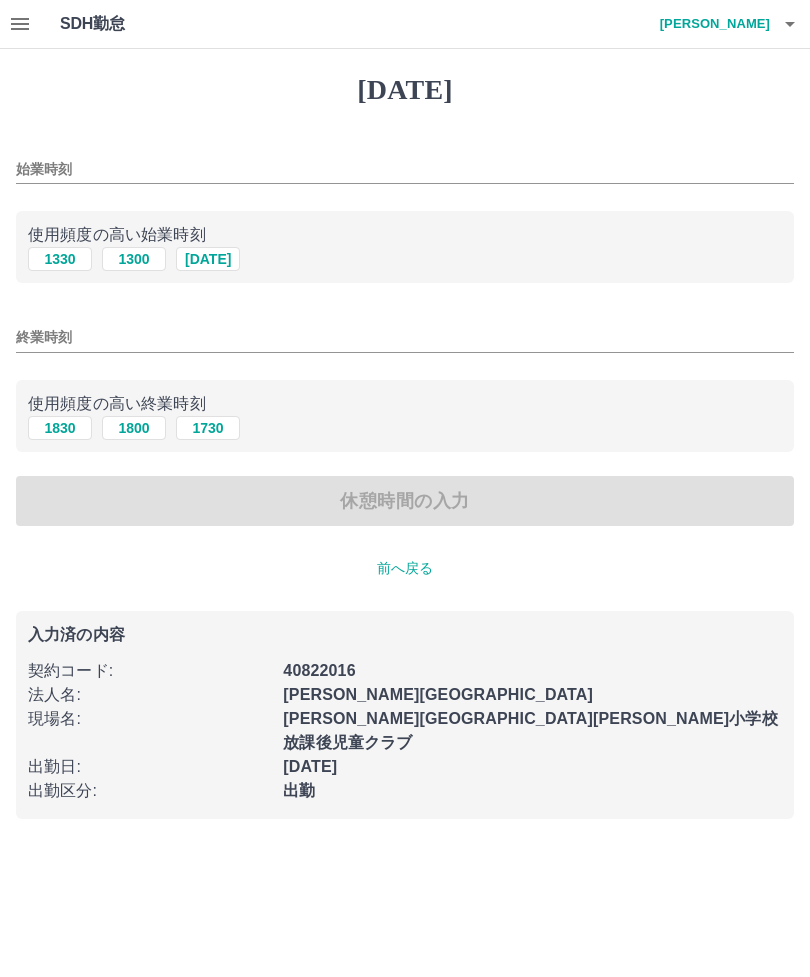 click on "始業時刻" at bounding box center [405, 169] 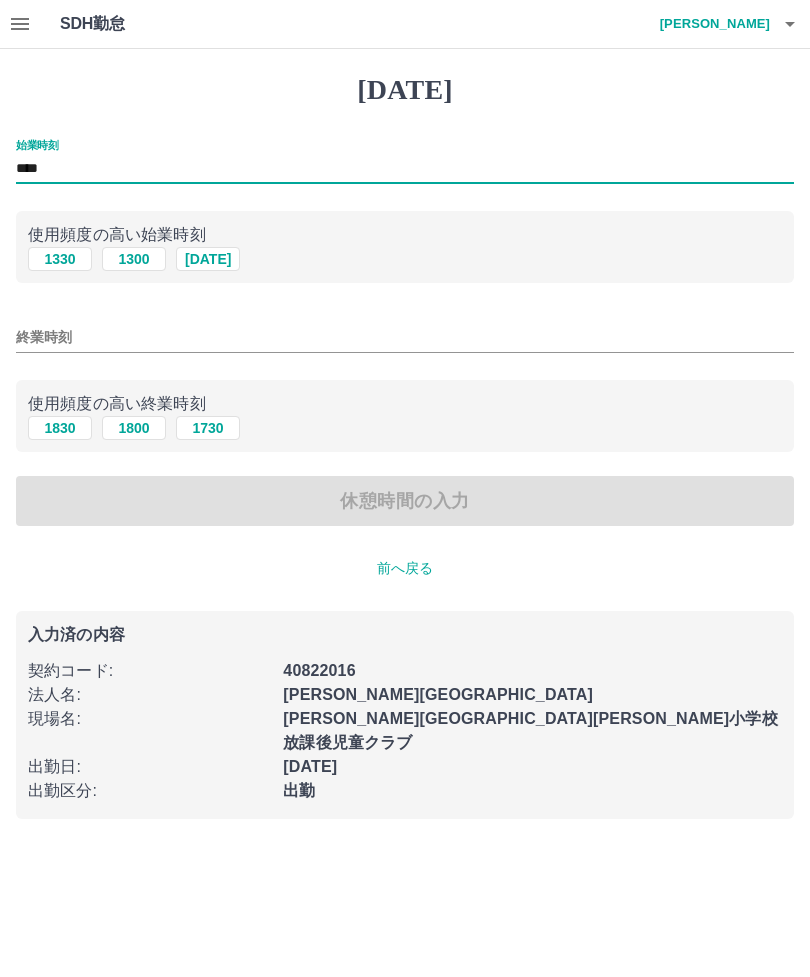 type on "****" 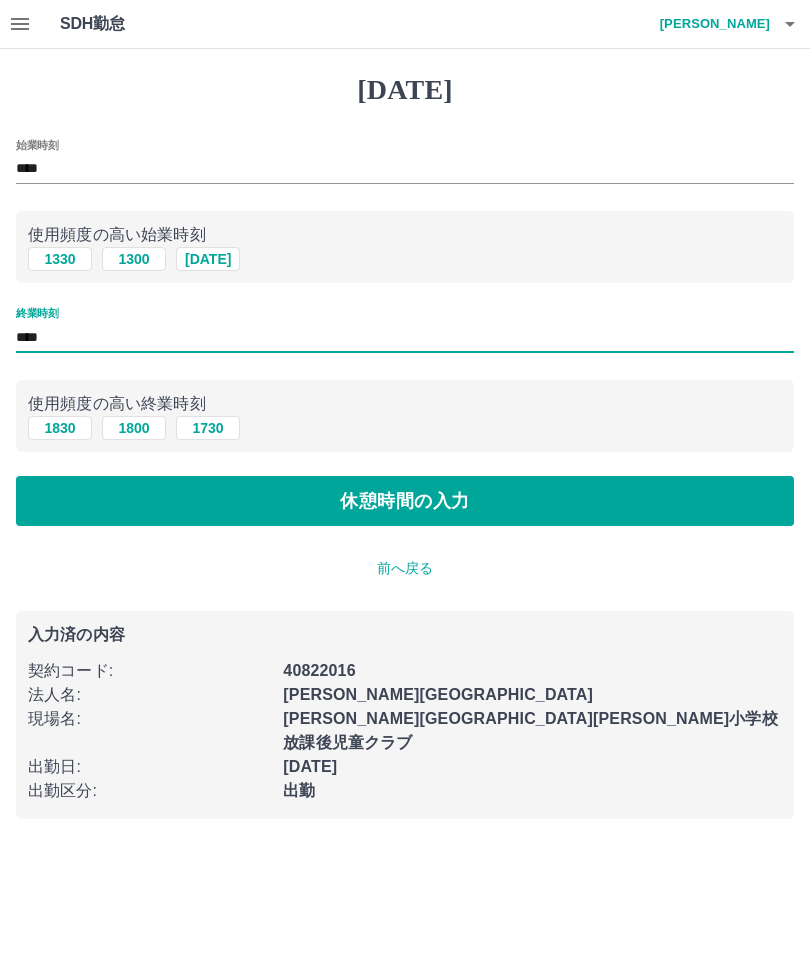 type on "****" 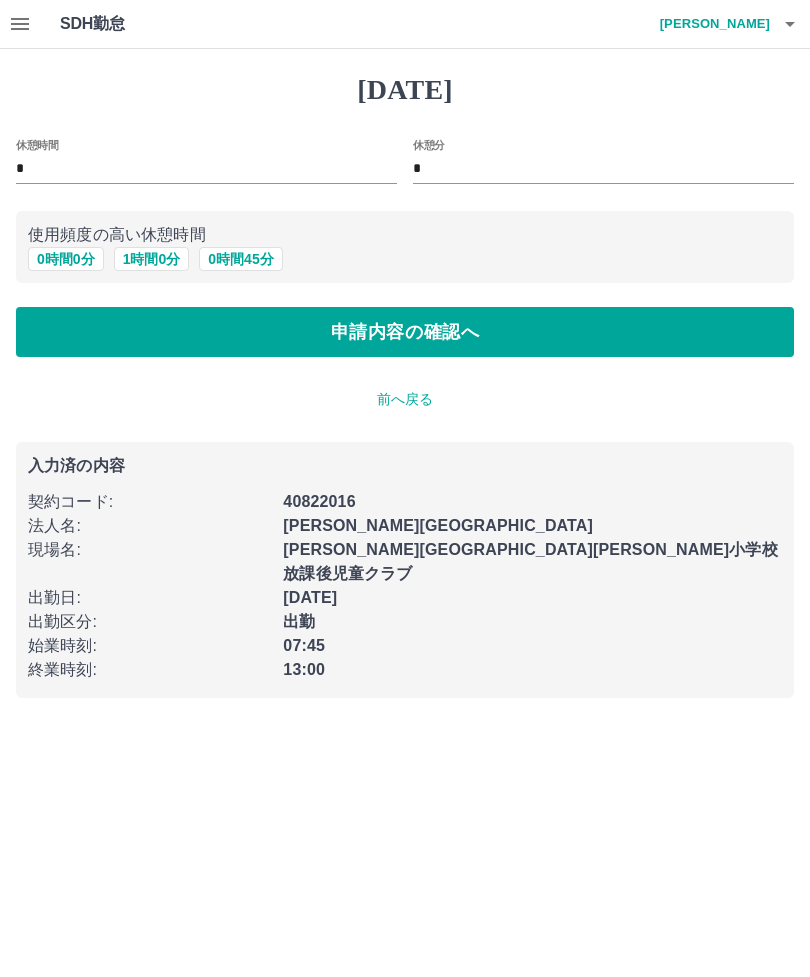 click on "0 時間 0 分" at bounding box center (66, 259) 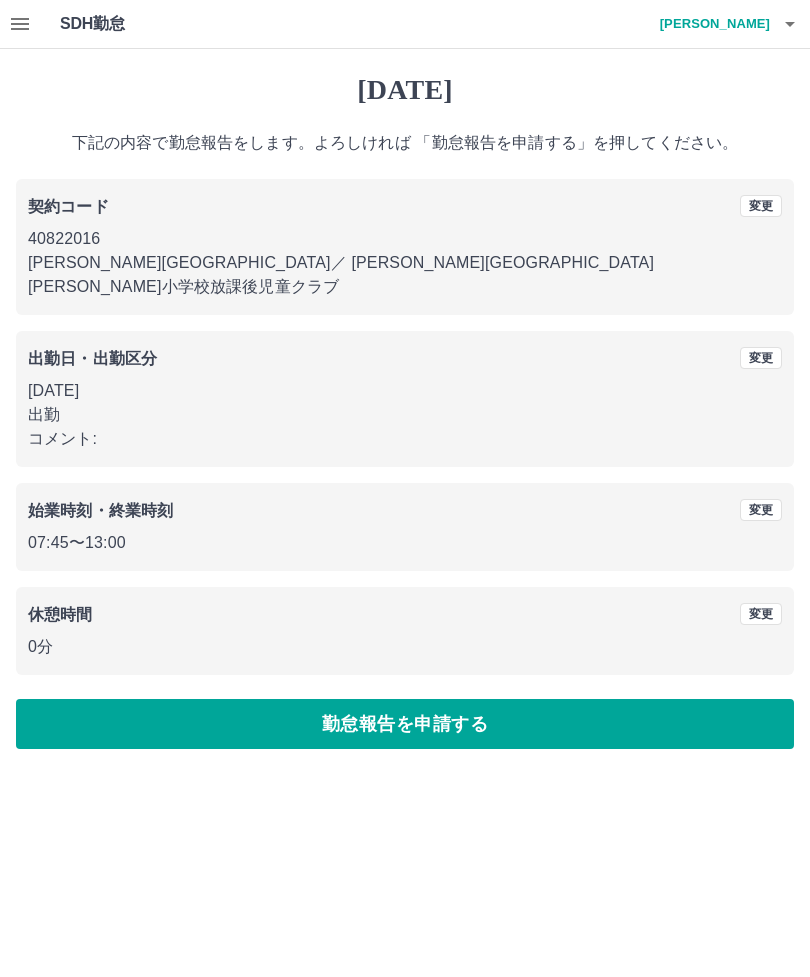 click on "SDH勤怠 [PERSON_NAME] [DATE] 下記の内容で勤怠報告をします。よろしければ 「勤怠報告を申請する」を押してください。 契約コード 変更 40822016 [PERSON_NAME][GEOGRAPHIC_DATA]  ／   [PERSON_NAME][GEOGRAPHIC_DATA][PERSON_NAME]小学校放課後児童クラブ 出勤日・出勤区分 変更 [DATE] 出勤 コメント:  始業時刻・終業時刻 変更 07:45 〜 13:00 休憩時間 変更 0分 勤怠報告を申請する SDH勤怠" at bounding box center [405, 386] 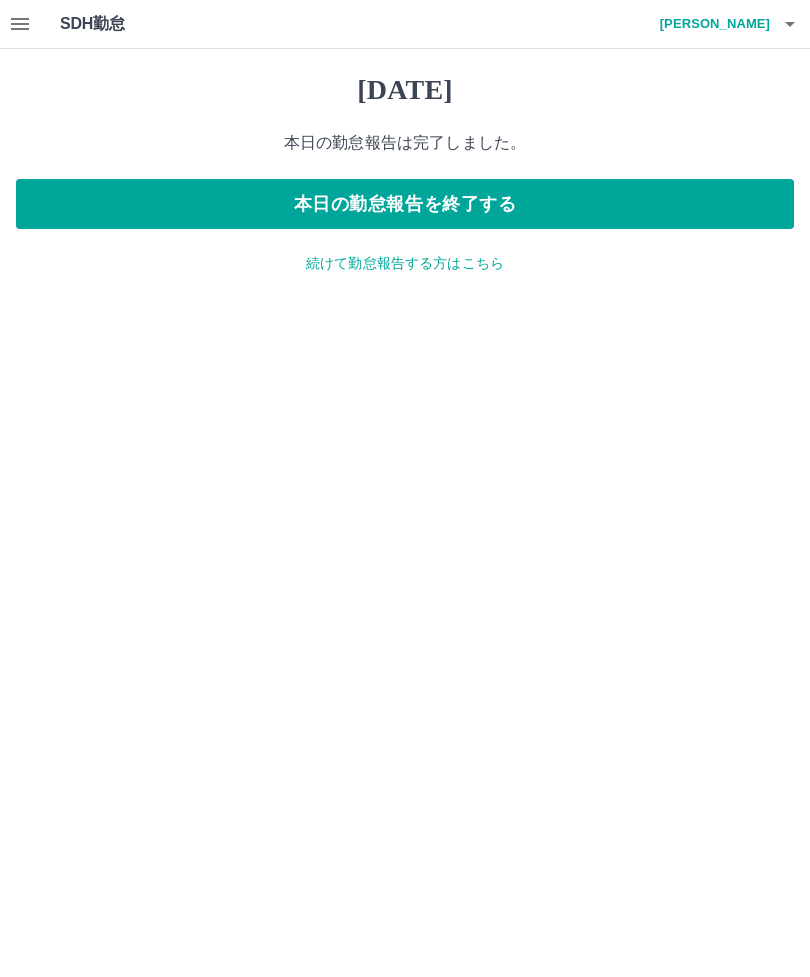 click on "本日の勤怠報告を終了する" at bounding box center [405, 204] 